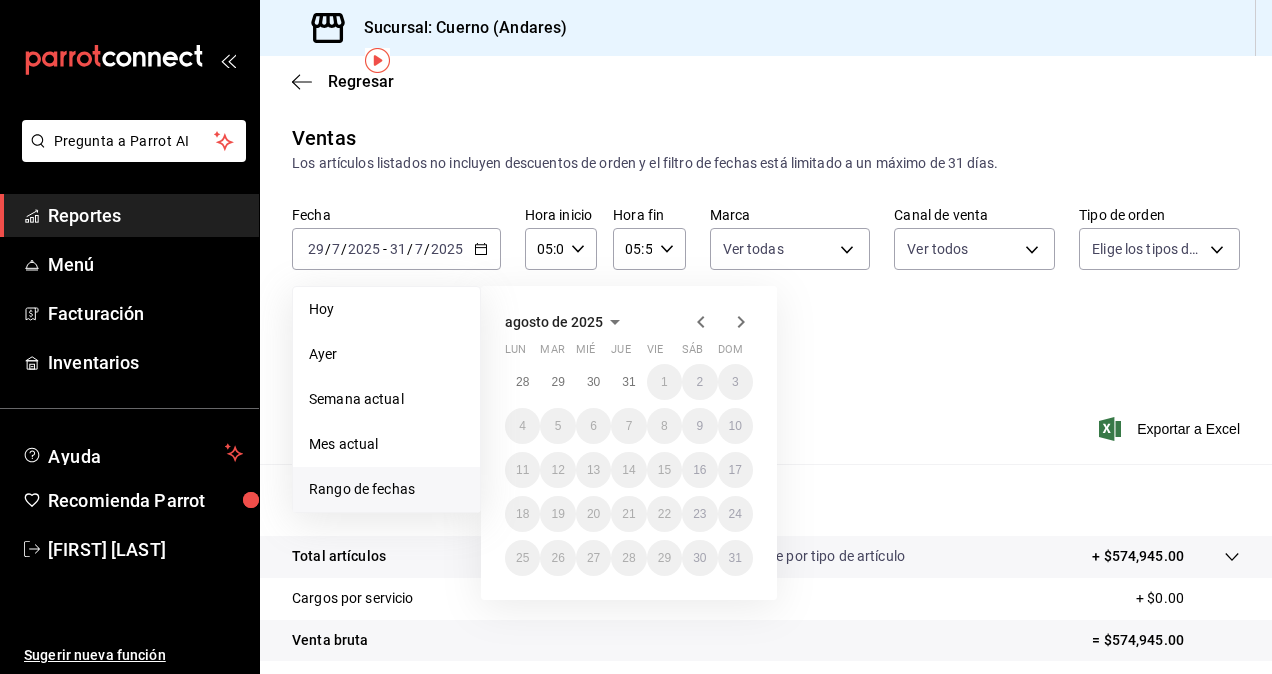 scroll, scrollTop: 0, scrollLeft: 0, axis: both 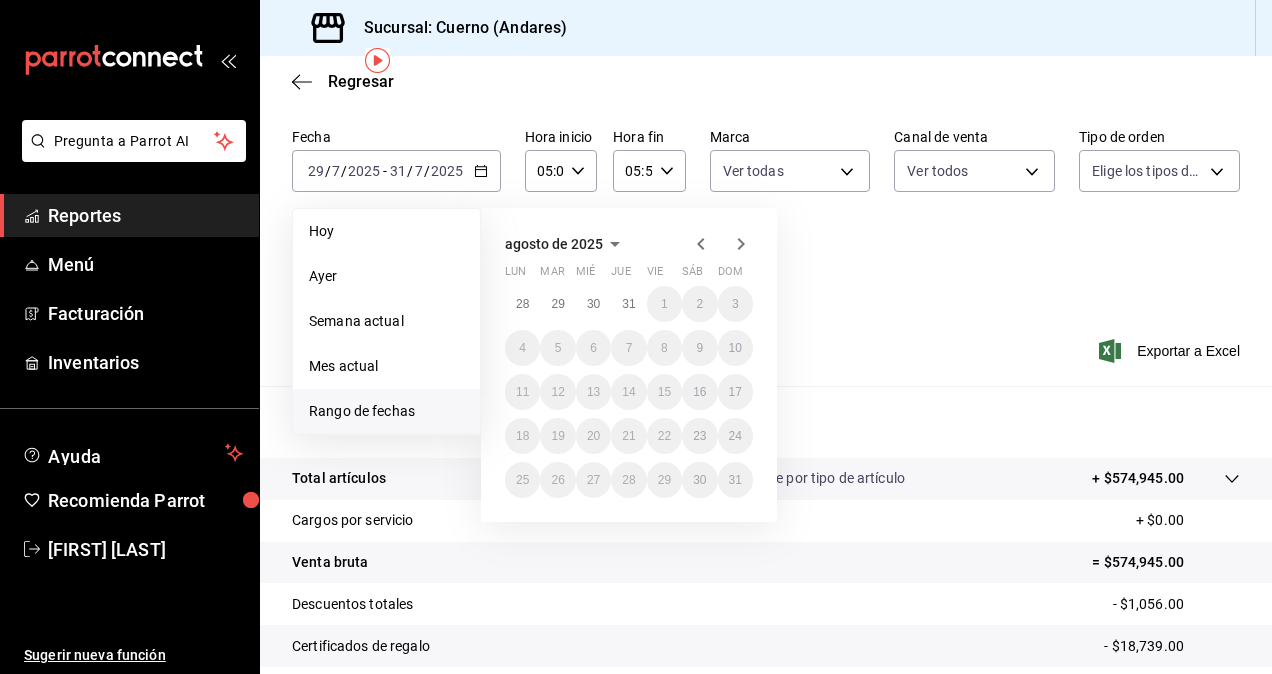 click on "agosto de 2025 lun mar mié jue vie sáb dom 28 29 30 31 1 2 3 4 5 6 7 8 9 10 11 12 13 14 15 16 17 18 19 20 21 22 23 24 25 26 27 28 29 30 31" at bounding box center (656, 357) 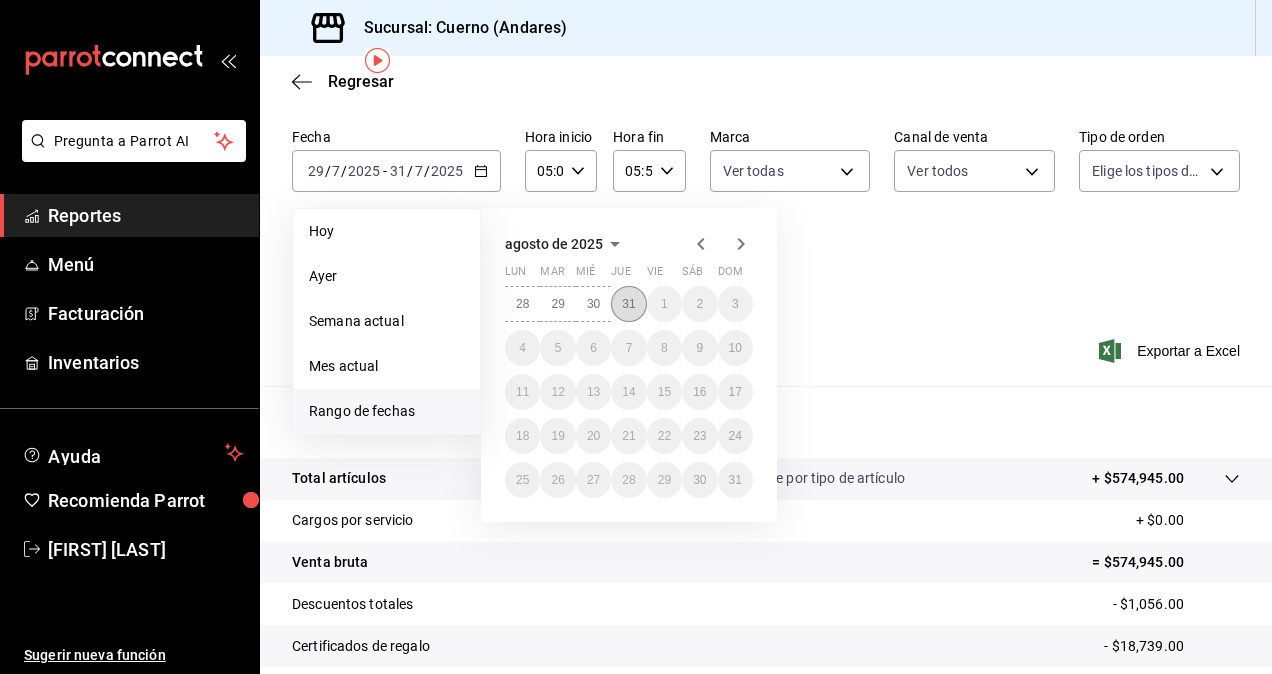 click on "31" at bounding box center [628, 304] 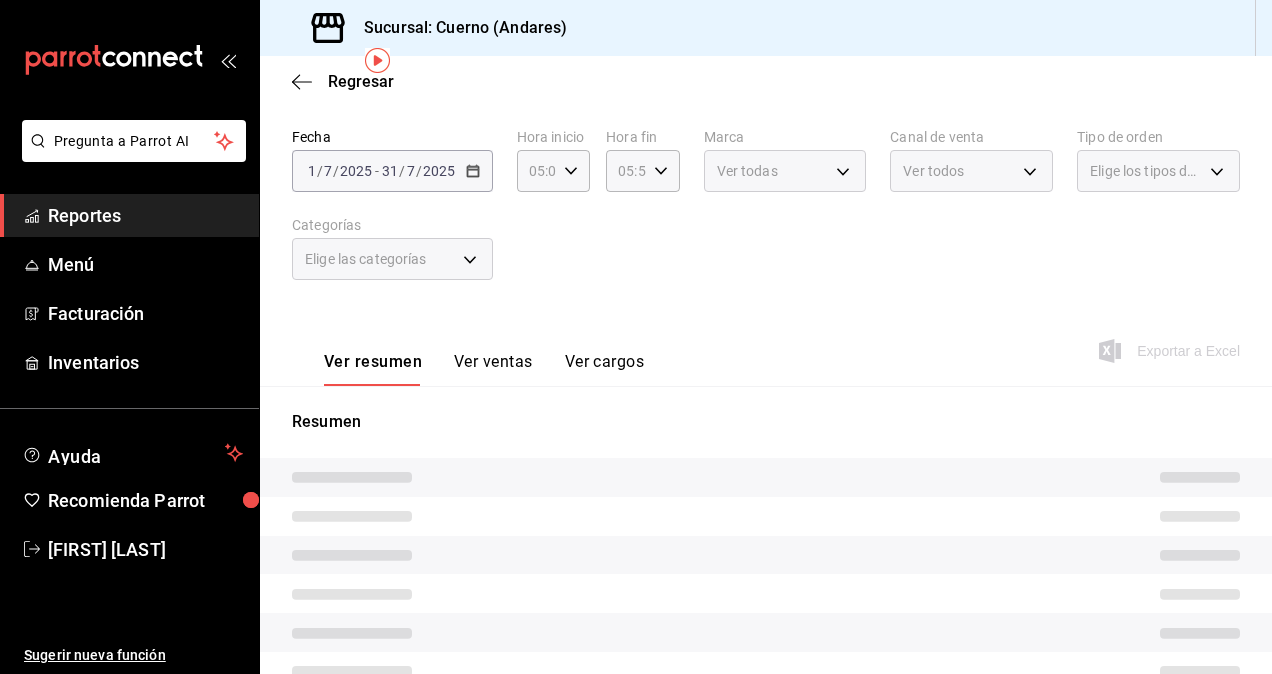 click on "Fecha [DATE] [DATE] - [DATE] [DATE] Hora inicio [TIME] Hora inicio Hora fin [TIME] Hora fin Marca Ver todas [UUID] Canal de venta Ver todos PARROT,UBER_EATS,RAPPI,DIDI_FOOD,ONLINE Tipo de orden Elige los tipos de orden Categorías Elige las categorías" at bounding box center (766, 216) 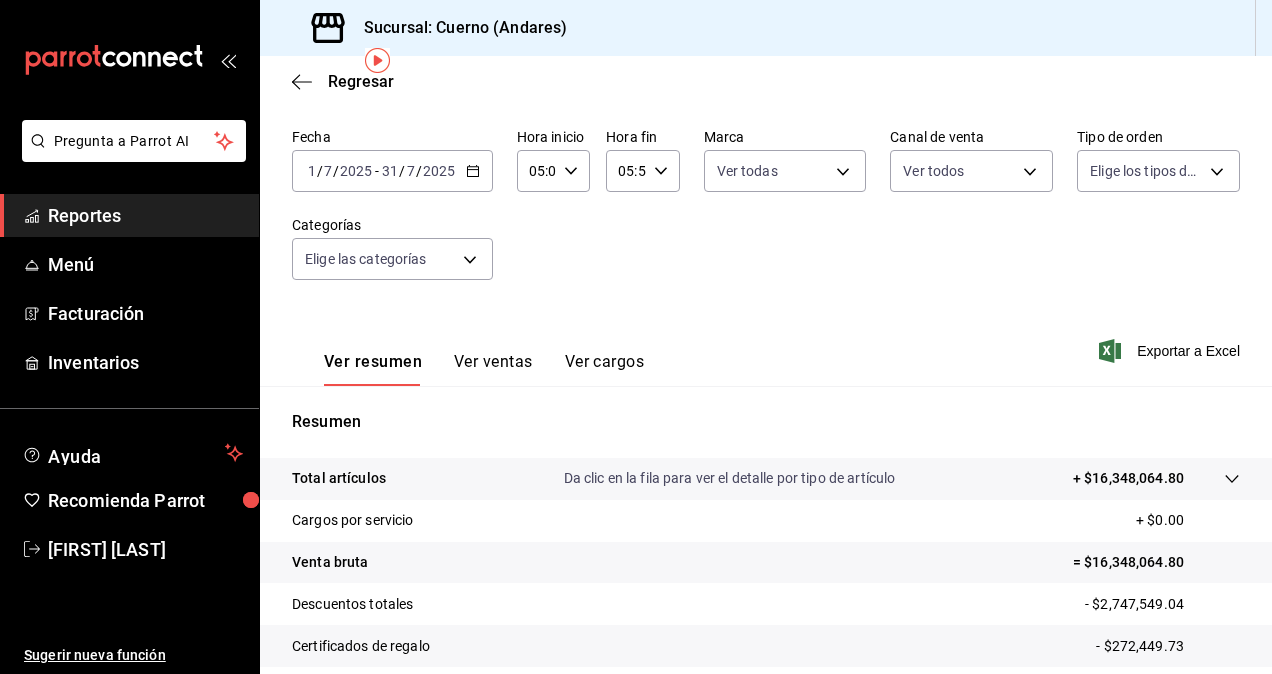 click 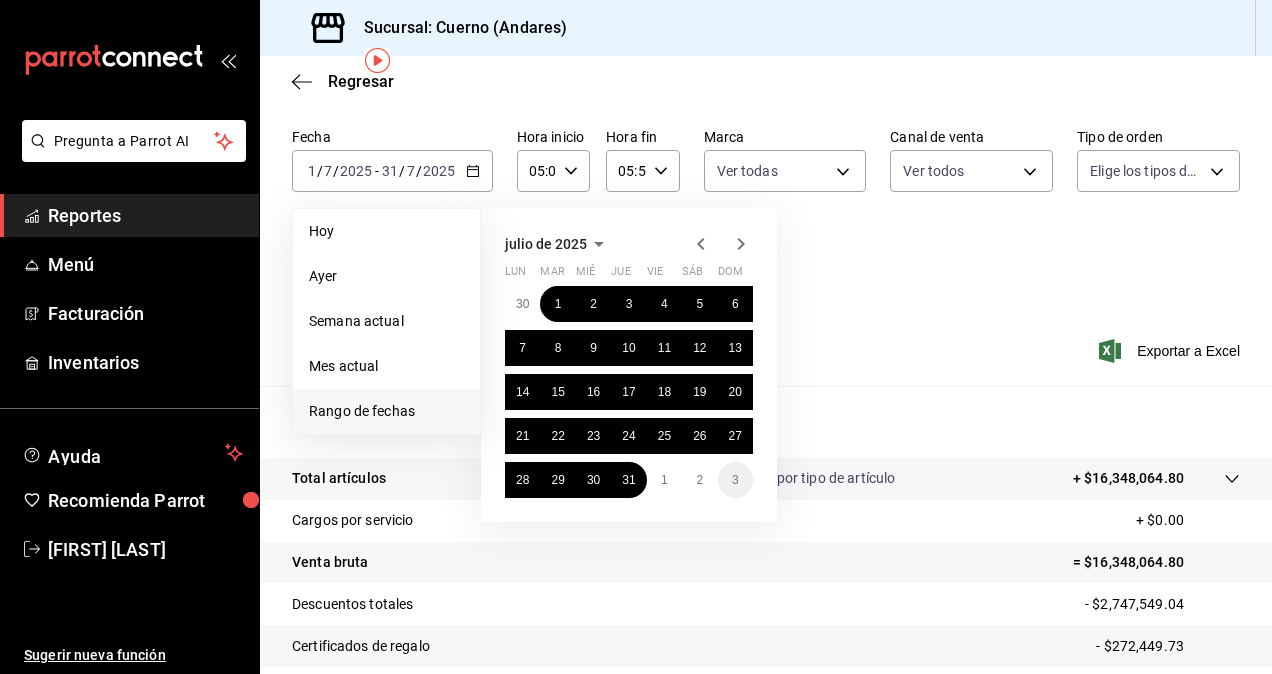 click 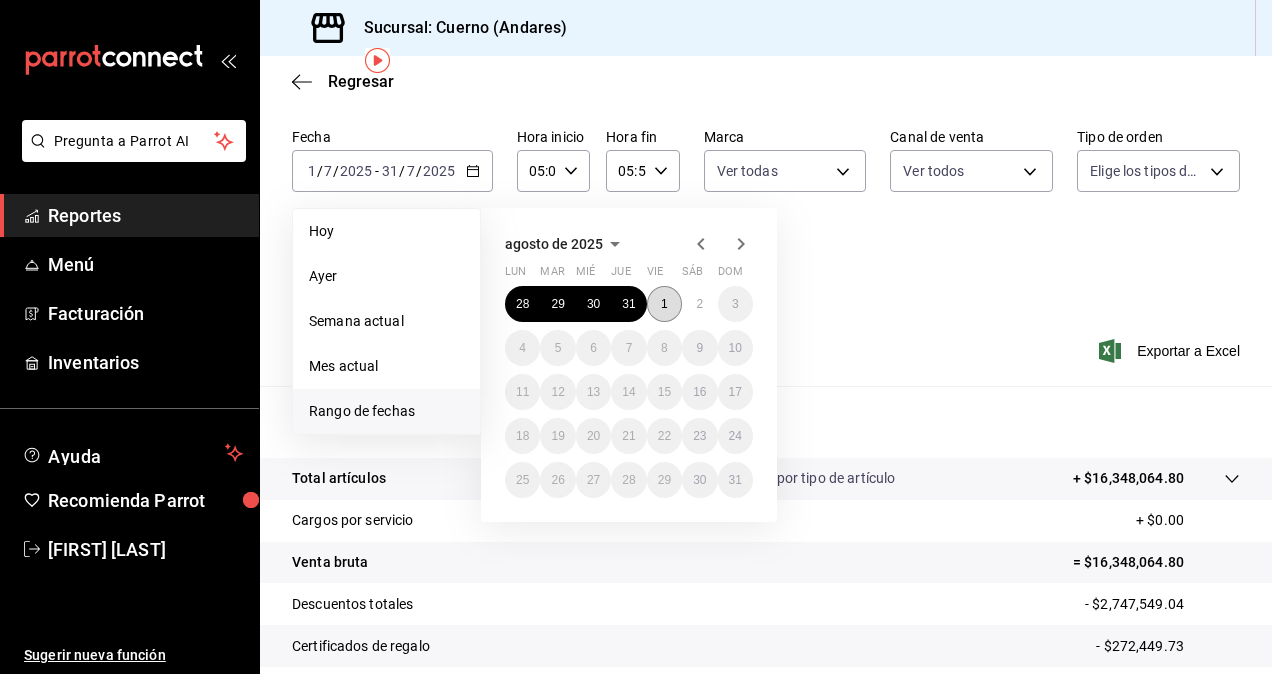 click on "1" at bounding box center (664, 304) 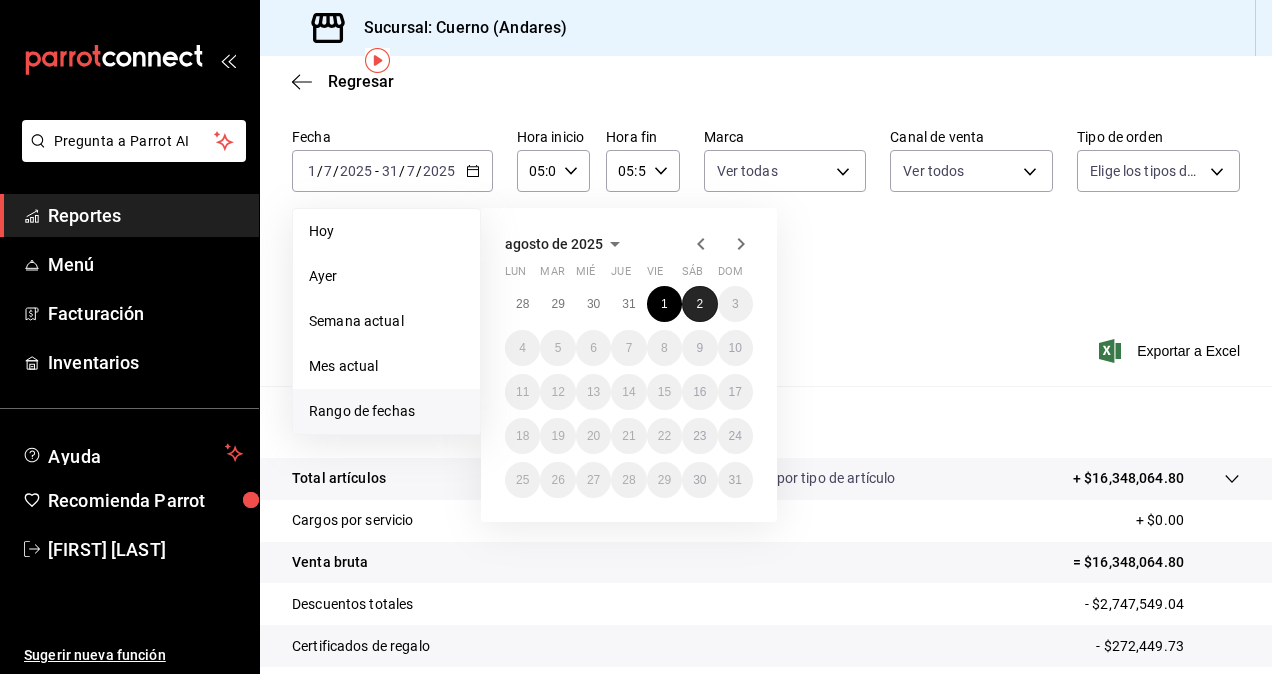 click on "2" at bounding box center (699, 304) 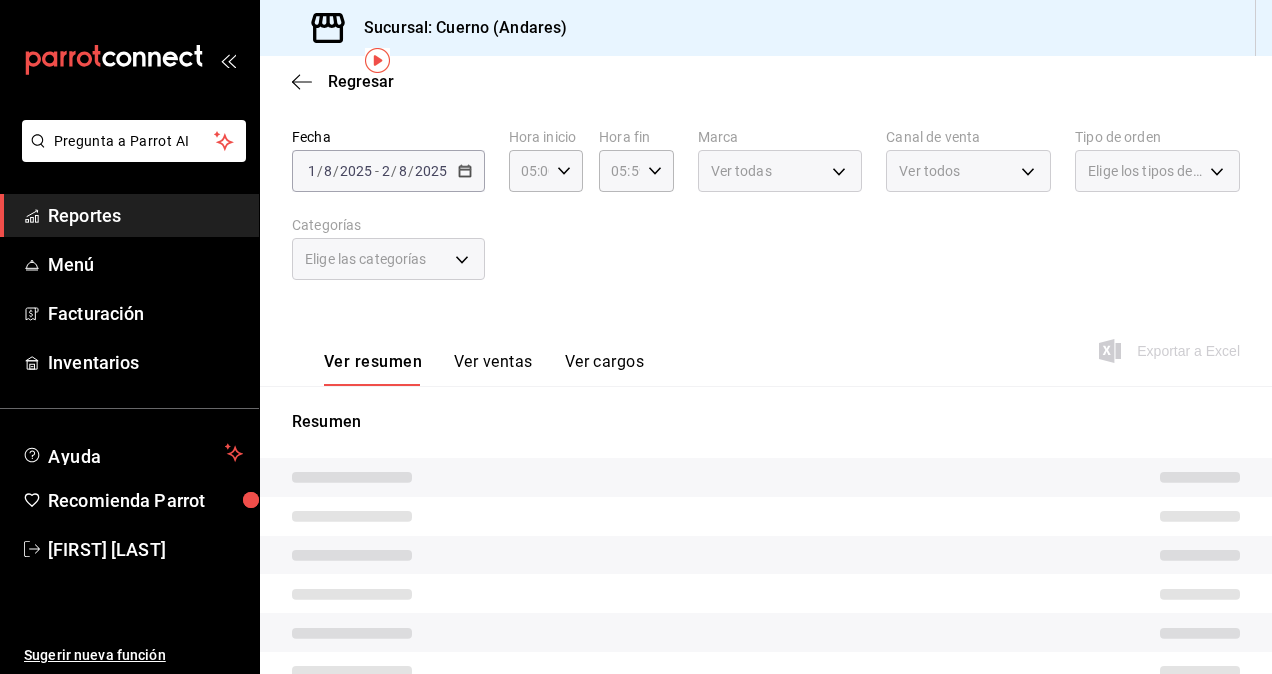 click on "Ver todas" at bounding box center (780, 171) 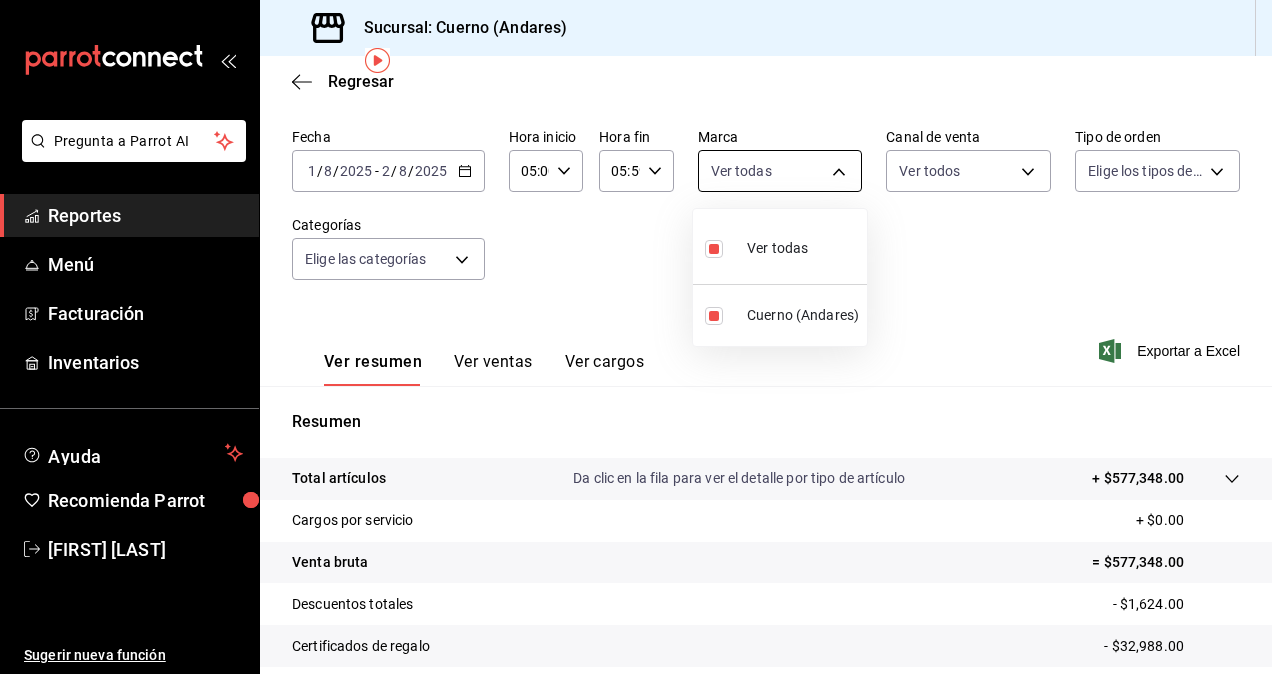 click on "Pregunta a Parrot AI Reportes   Menú   Facturación   Inventarios   Ayuda Recomienda Parrot   [FIRST] [LAST]   Sugerir nueva función   Sucursal: [NEIGHBORHOOD] ([NEIGHBORHOOD]) Regresar Ventas Los artículos listados no incluyen descuentos de orden y el filtro de fechas está limitado a un máximo de 31 días. Fecha [DATE] [DATE] - [DATE] [DATE] Hora inicio [TIME] Hora inicio Hora fin [TIME] Hora fin Marca Ver todas [UUID] Canal de venta Ver todos PARROT,UBER_EATS,RAPPI,DIDI_FOOD,ONLINE Tipo de orden Elige los tipos de orden Categorías Elige las categorías Ver resumen Ver ventas Ver cargos Exportar a Excel Resumen Total artículos Da clic en la fila para ver el detalle por tipo de artículo + $577,348.00 Cargos por servicio + $0.00 Venta bruta = $577,348.00 Descuentos totales - $1,624.00 Certificados de regalo - $32,988.00 Venta total = $542,736.00 Impuestos - $74,860.14 Venta neta = $467,875.86 Pregunta a Parrot AI Reportes   Menú   Facturación   Inventarios" at bounding box center (636, 337) 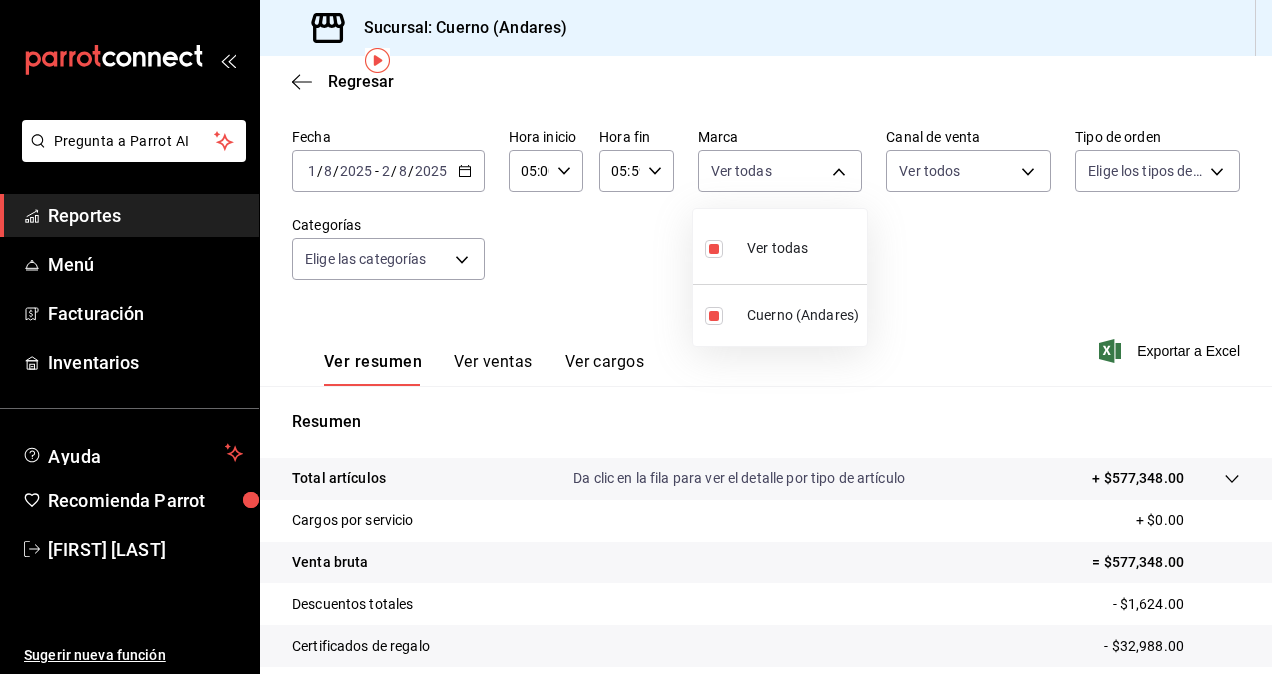 click at bounding box center [636, 337] 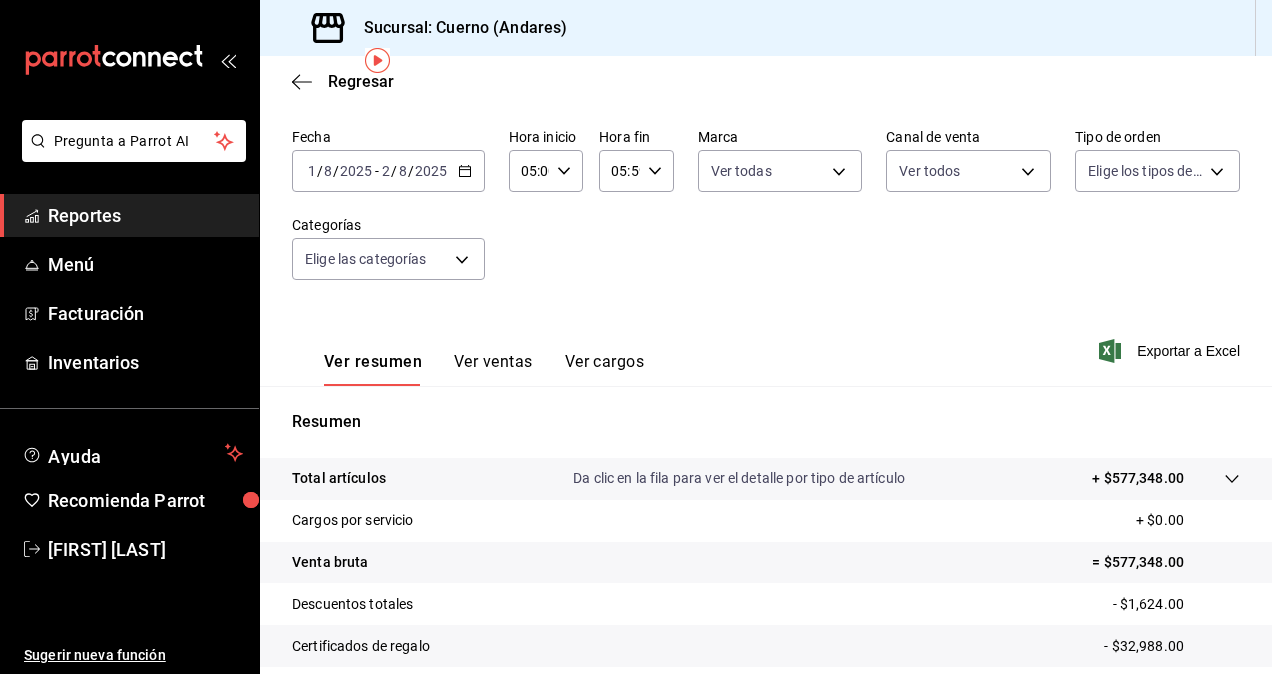 click on "Pregunta a Parrot AI Reportes   Menú   Facturación   Inventarios   Ayuda Recomienda Parrot   [FIRST] [LAST]   Sugerir nueva función   Sucursal: [NEIGHBORHOOD] ([NEIGHBORHOOD]) Regresar Ventas Los artículos listados no incluyen descuentos de orden y el filtro de fechas está limitado a un máximo de 31 días. Fecha [DATE] [DATE] - [DATE] [DATE] Hora inicio [TIME] Hora inicio Hora fin [TIME] Hora fin Marca Ver todas [UUID] Canal de venta Ver todos PARROT,UBER_EATS,RAPPI,DIDI_FOOD,ONLINE Tipo de orden Elige los tipos de orden Categorías Elige las categorías Ver resumen Ver ventas Ver cargos Exportar a Excel Resumen Total artículos Da clic en la fila para ver el detalle por tipo de artículo + $577,348.00 Cargos por servicio + $0.00 Venta bruta = $577,348.00 Descuentos totales - $1,624.00 Certificados de regalo - $32,988.00 Venta total = $542,736.00 Impuestos - $74,860.14 Venta neta = $467,875.86 Pregunta a Parrot AI Reportes   Menú   Facturación   Inventarios" at bounding box center [636, 337] 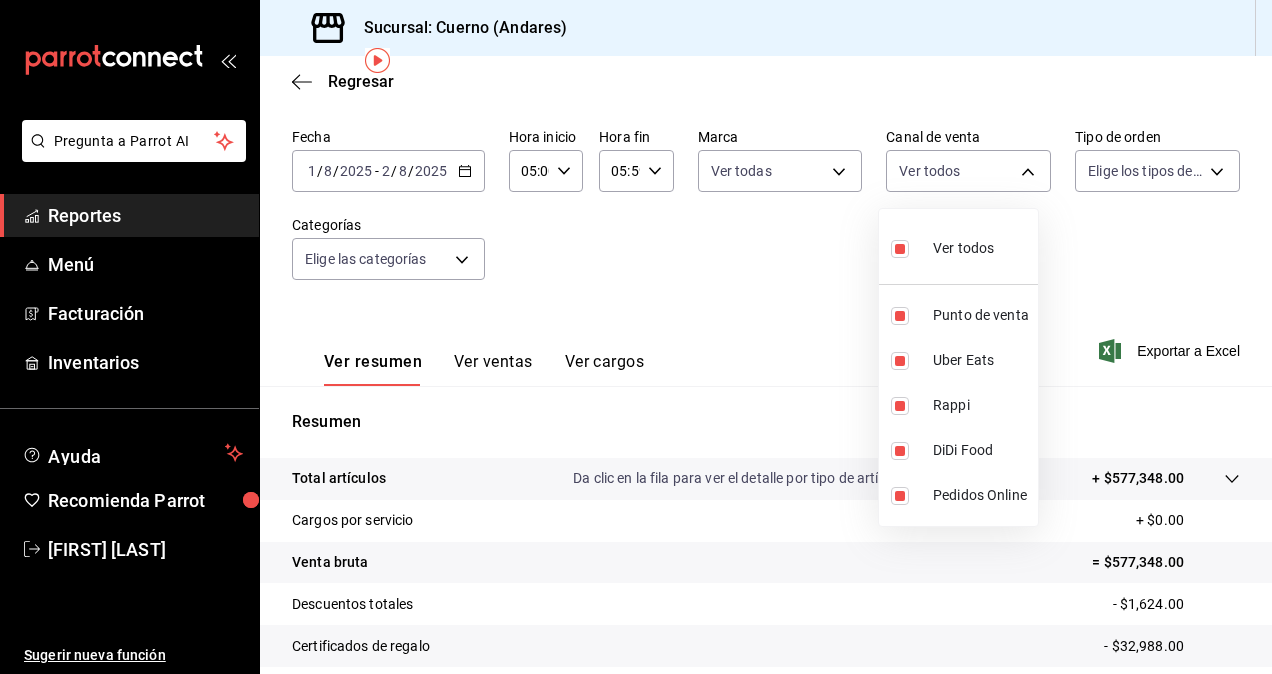 click at bounding box center [636, 337] 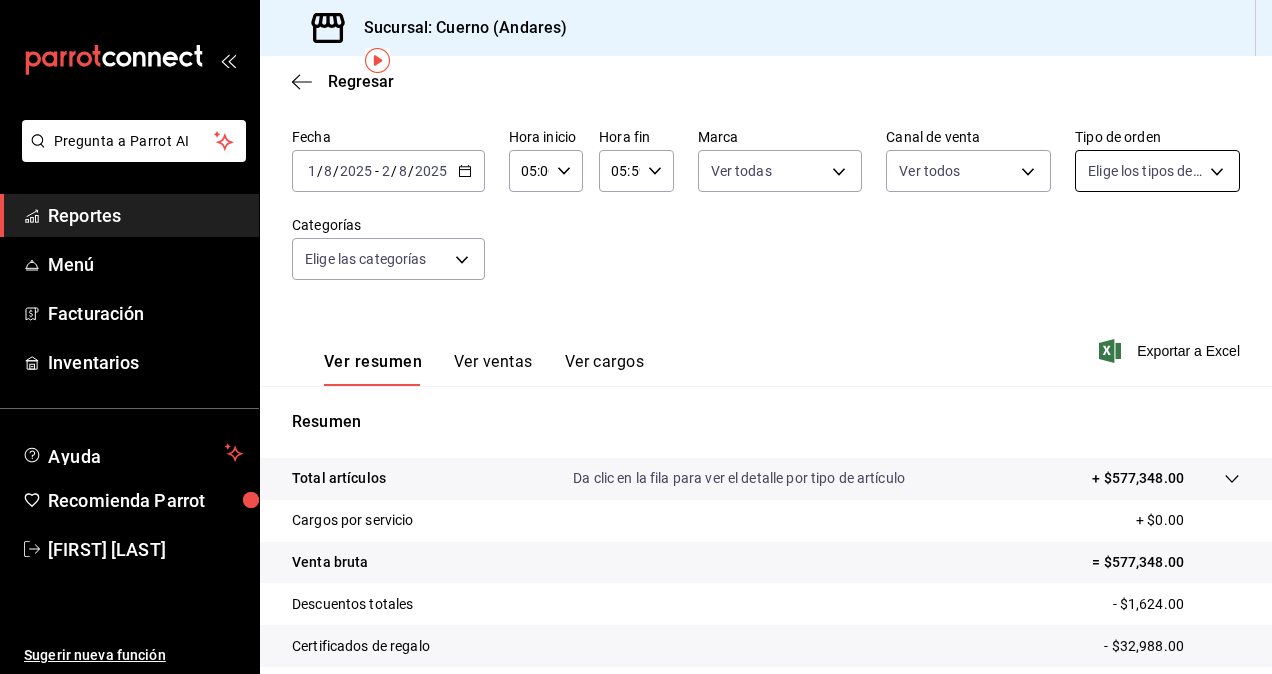 click on "Pregunta a Parrot AI Reportes   Menú   Facturación   Inventarios   Ayuda Recomienda Parrot   [FIRST] [LAST]   Sugerir nueva función   Sucursal: [NEIGHBORHOOD] ([NEIGHBORHOOD]) Regresar Ventas Los artículos listados no incluyen descuentos de orden y el filtro de fechas está limitado a un máximo de 31 días. Fecha [DATE] [DATE] - [DATE] [DATE] Hora inicio [TIME] Hora inicio Hora fin [TIME] Hora fin Marca Ver todas [UUID] Canal de venta Ver todos PARROT,UBER_EATS,RAPPI,DIDI_FOOD,ONLINE Tipo de orden Elige los tipos de orden Categorías Elige las categorías Ver resumen Ver ventas Ver cargos Exportar a Excel Resumen Total artículos Da clic en la fila para ver el detalle por tipo de artículo + $577,348.00 Cargos por servicio + $0.00 Venta bruta = $577,348.00 Descuentos totales - $1,624.00 Certificados de regalo - $32,988.00 Venta total = $542,736.00 Impuestos - $74,860.14 Venta neta = $467,875.86 Pregunta a Parrot AI Reportes   Menú   Facturación   Inventarios" at bounding box center (636, 337) 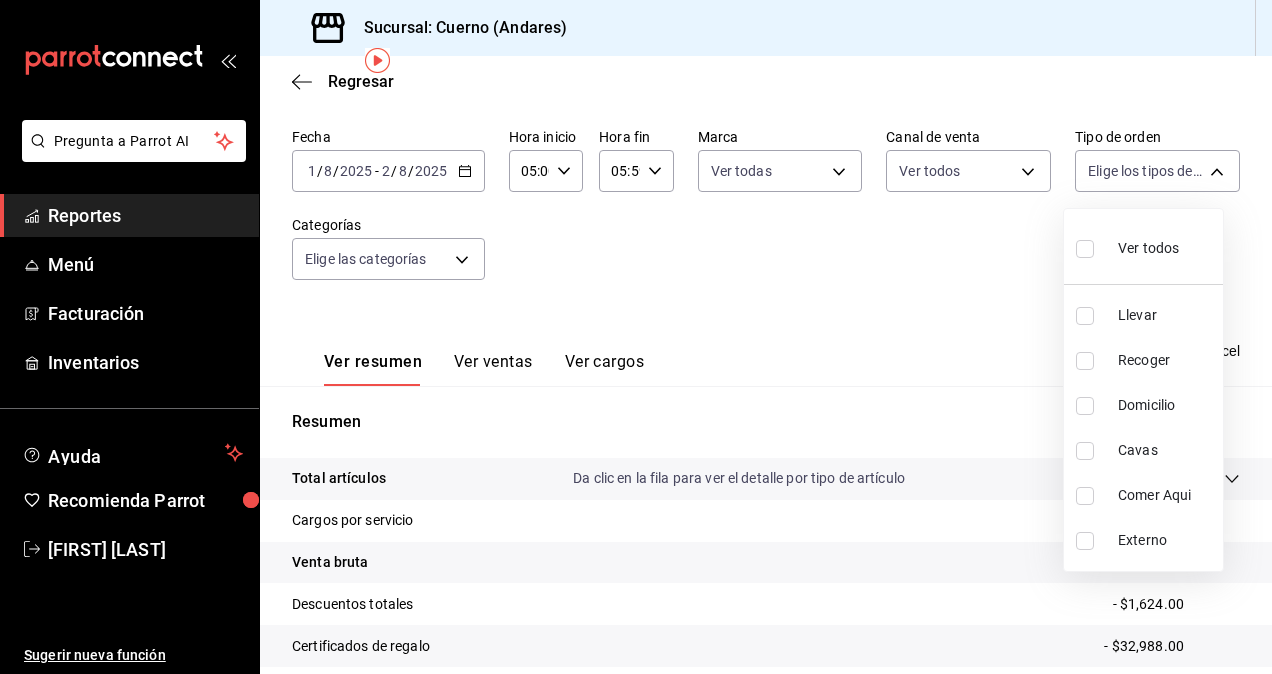 click on "Ver todos" at bounding box center [1148, 248] 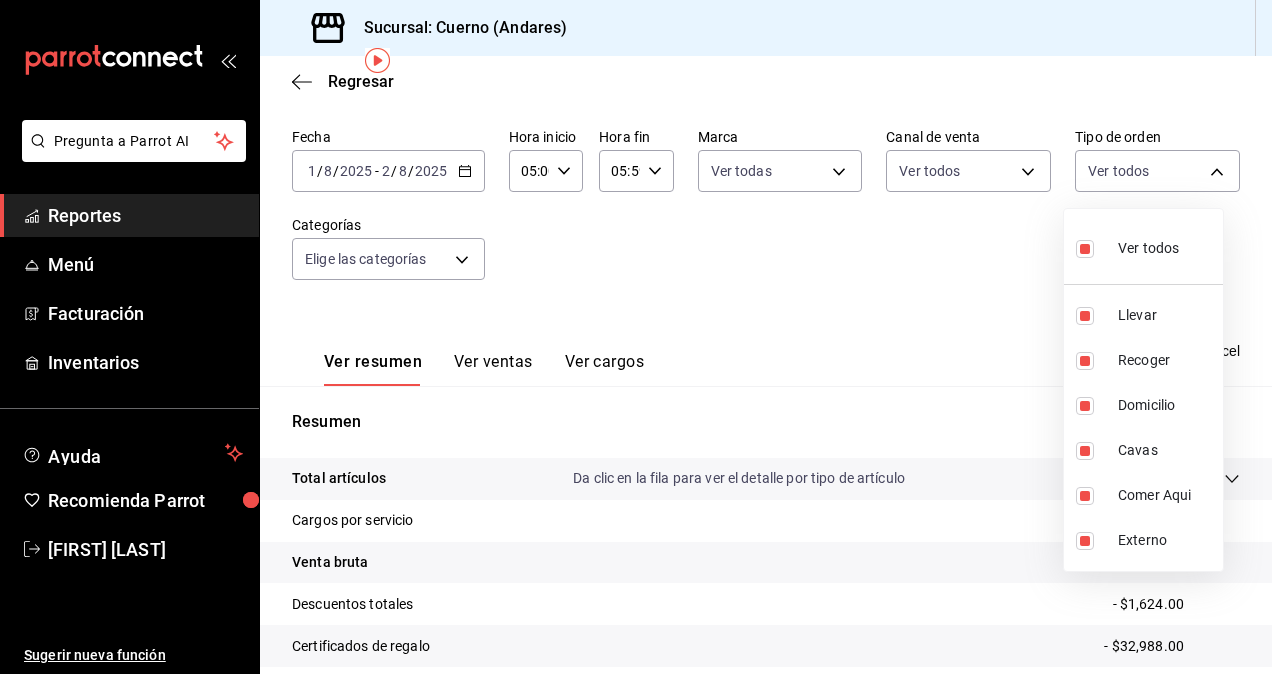 click at bounding box center [636, 337] 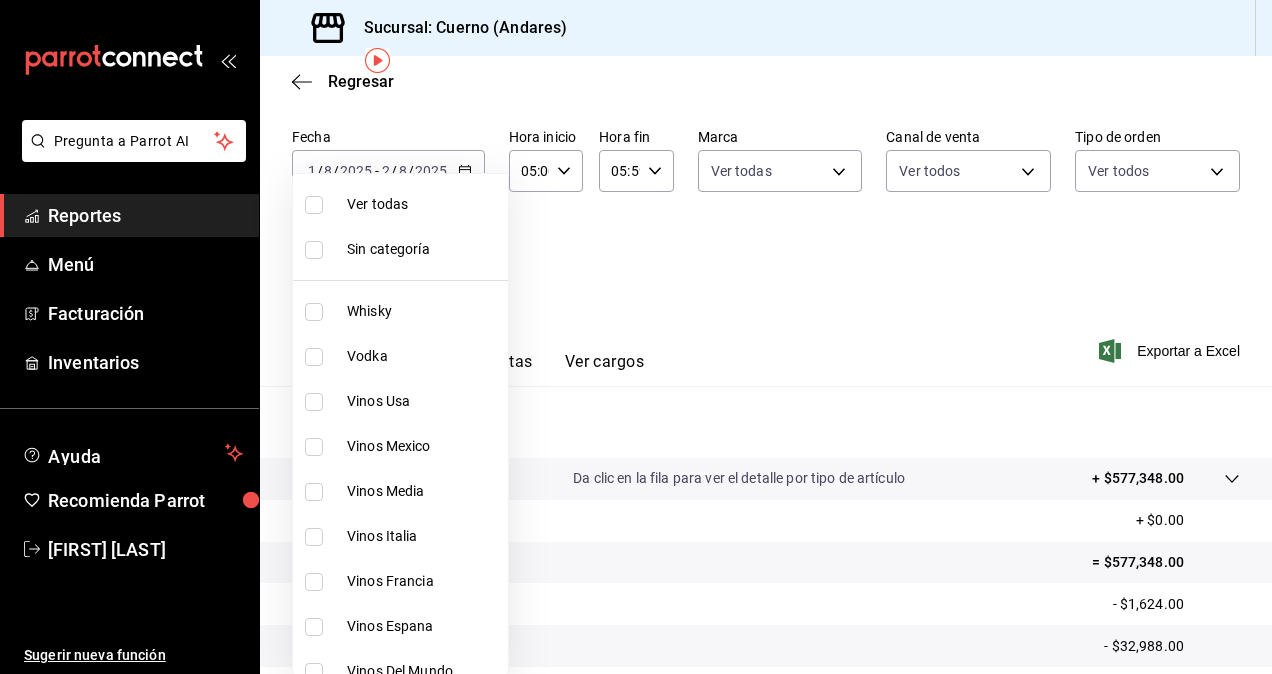 click on "Pregunta a Parrot AI Reportes   Menú   Facturación   Inventarios   Ayuda Recomienda Parrot   [FIRST] [LAST]   Sugerir nueva función   Sucursal: [NEIGHBORHOOD] ([NEIGHBORHOOD]) Regresar Ventas Los artículos listados no incluyen descuentos de orden y el filtro de fechas está limitado a un máximo de 31 días. Fecha [DATE] [DATE] - [DATE] [DATE] Hora inicio [TIME] Hora inicio Hora fin [TIME] Hora fin Marca Ver todas [UUID] Canal de venta Ver todos PARROT,UBER_EATS,RAPPI,DIDI_FOOD,ONLINE Tipo de orden Ver todos [UUID],[UUID],[UUID],[UUID],[UUID],[UUID] Categorías Elige las categorías Ver resumen Ver ventas Ver cargos Exportar a Excel Resumen Total artículos Da clic en la fila para ver el detalle por tipo de artículo + $577,348.00 Cargos por servicio + $0.00 Venta bruta = $577,348.00 Descuentos totales - $1,624.00" at bounding box center [636, 337] 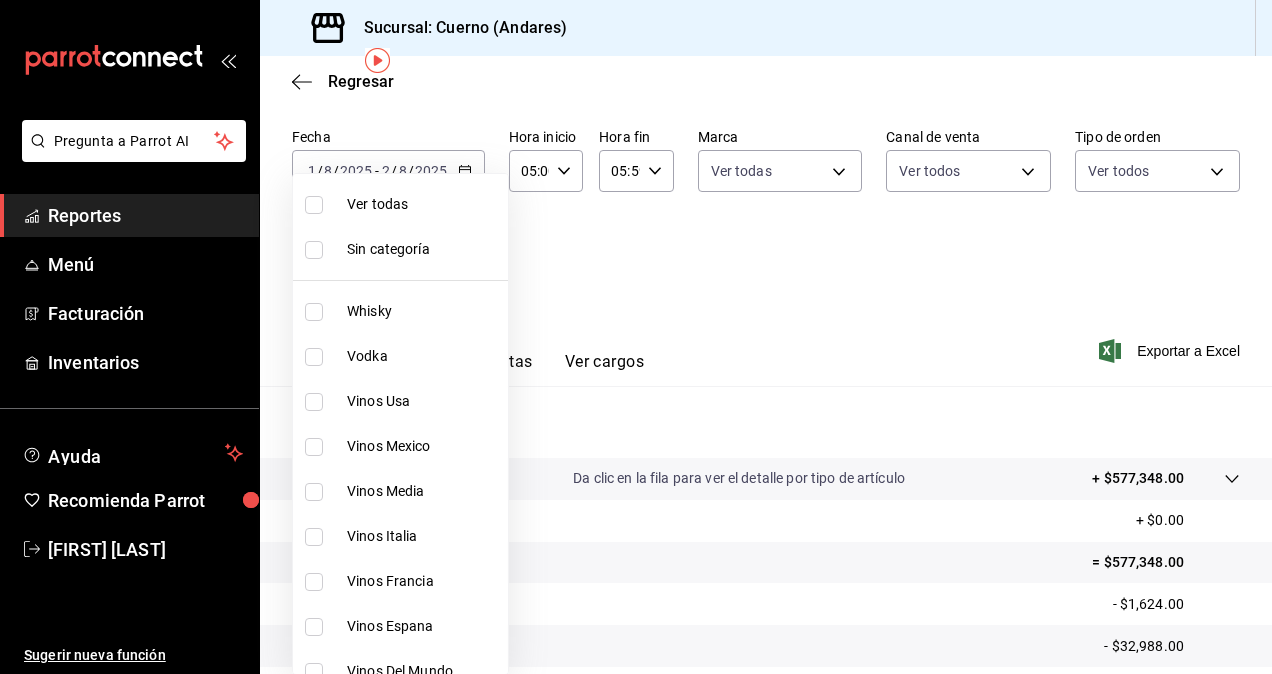 click on "Ver todas" at bounding box center (400, 204) 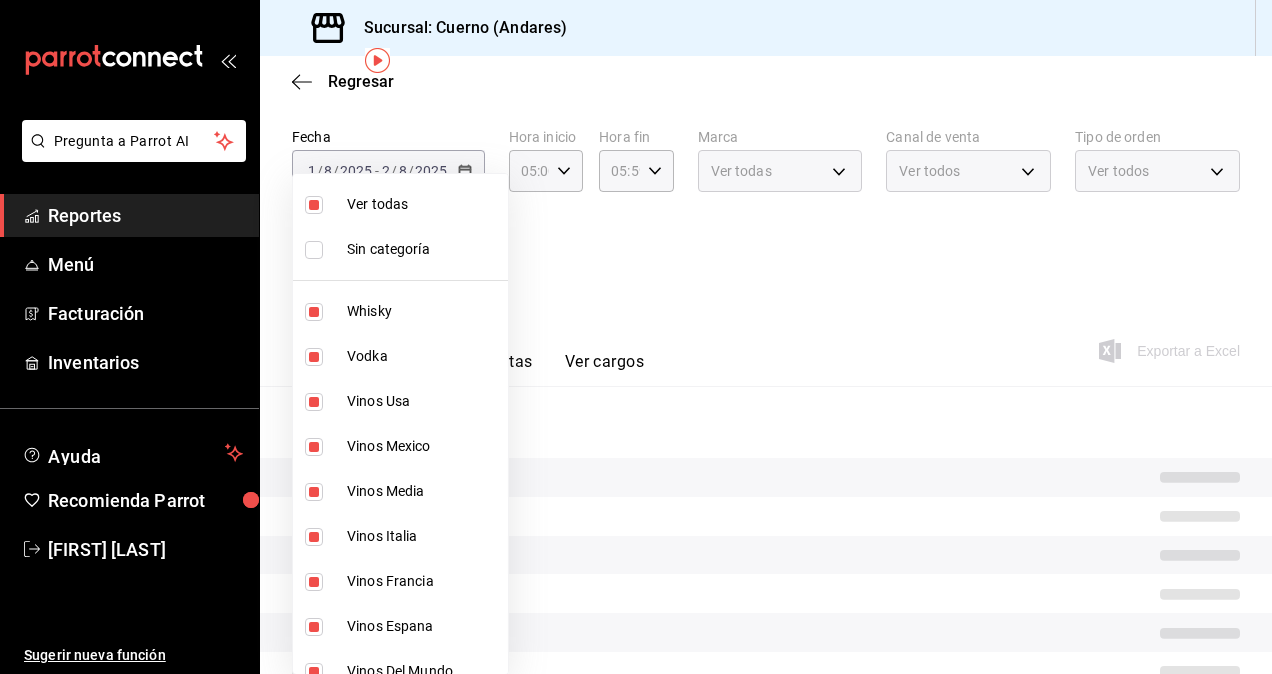 click at bounding box center (636, 337) 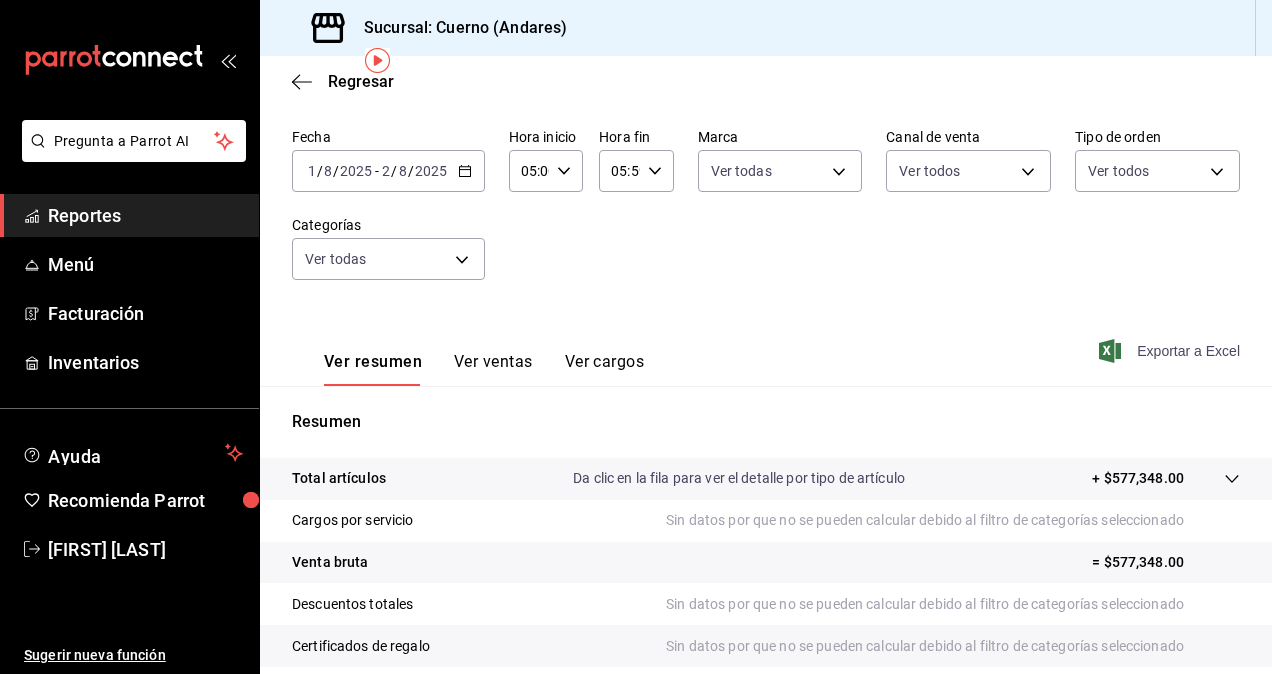 click on "Exportar a Excel" at bounding box center [1171, 351] 